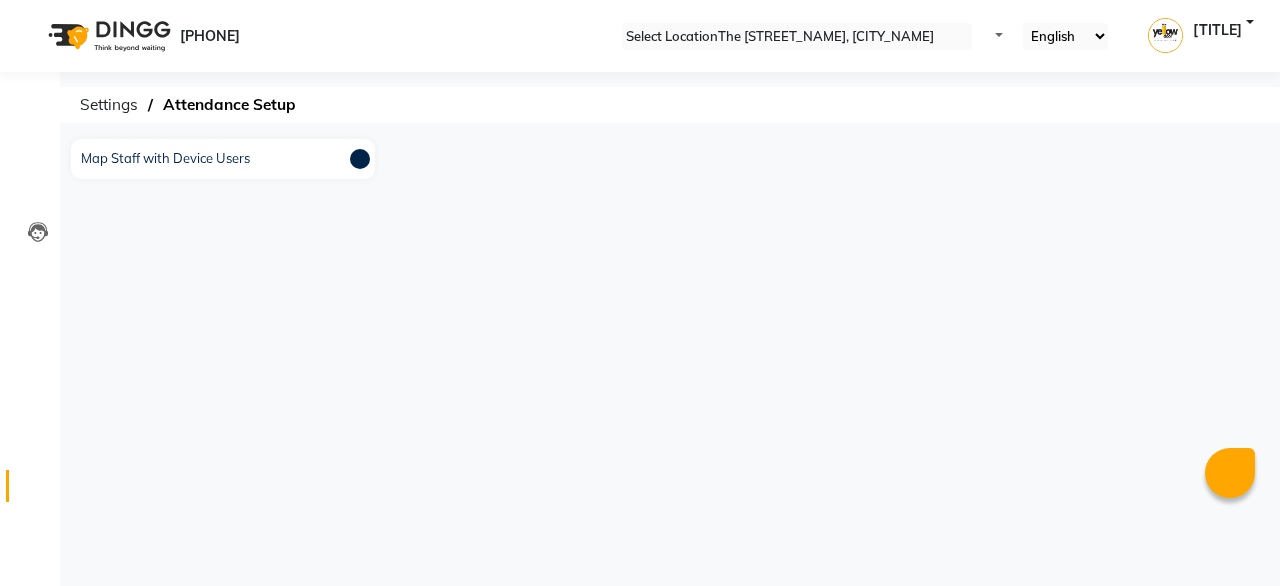 scroll, scrollTop: 0, scrollLeft: 0, axis: both 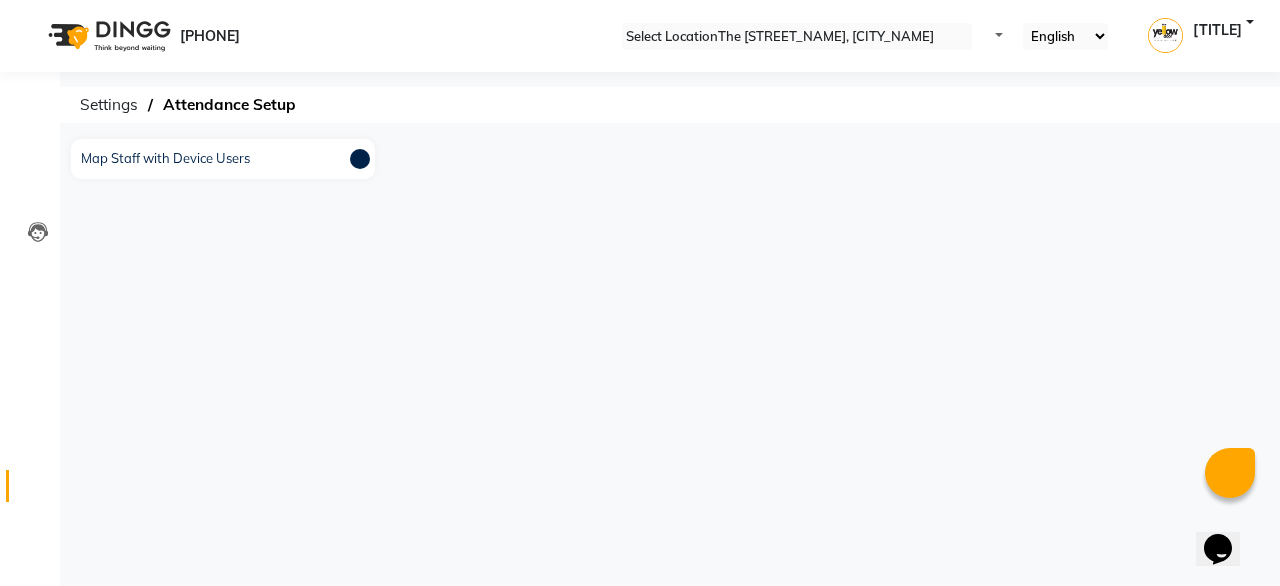 drag, startPoint x: 1096, startPoint y: 425, endPoint x: 1108, endPoint y: 446, distance: 24.186773 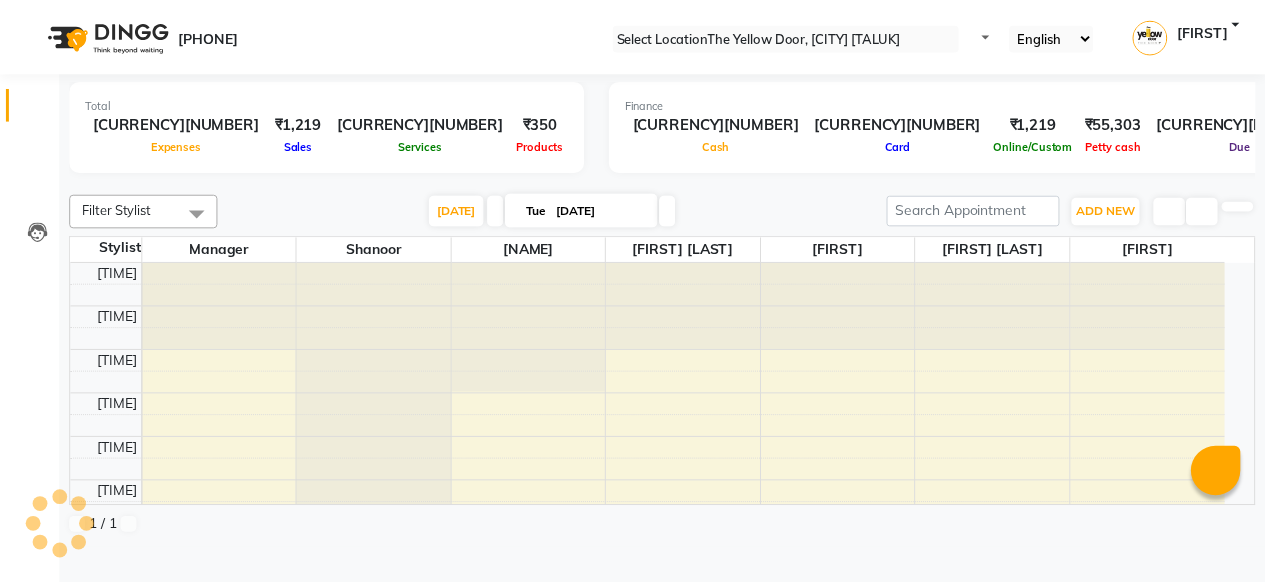 scroll, scrollTop: 0, scrollLeft: 0, axis: both 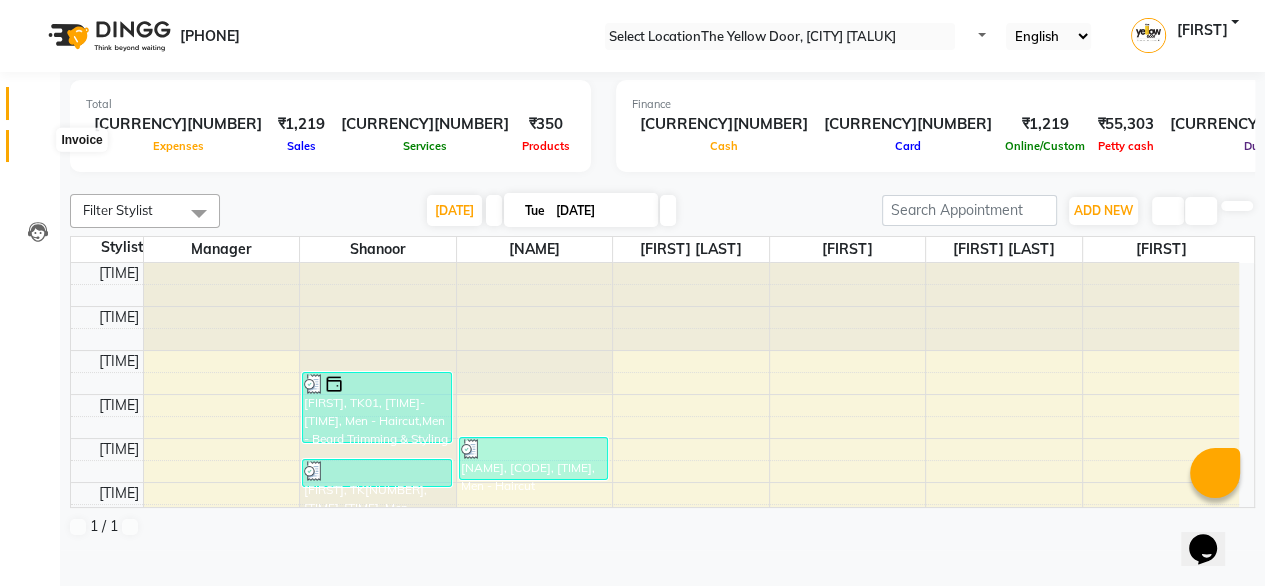 click at bounding box center (38, 151) 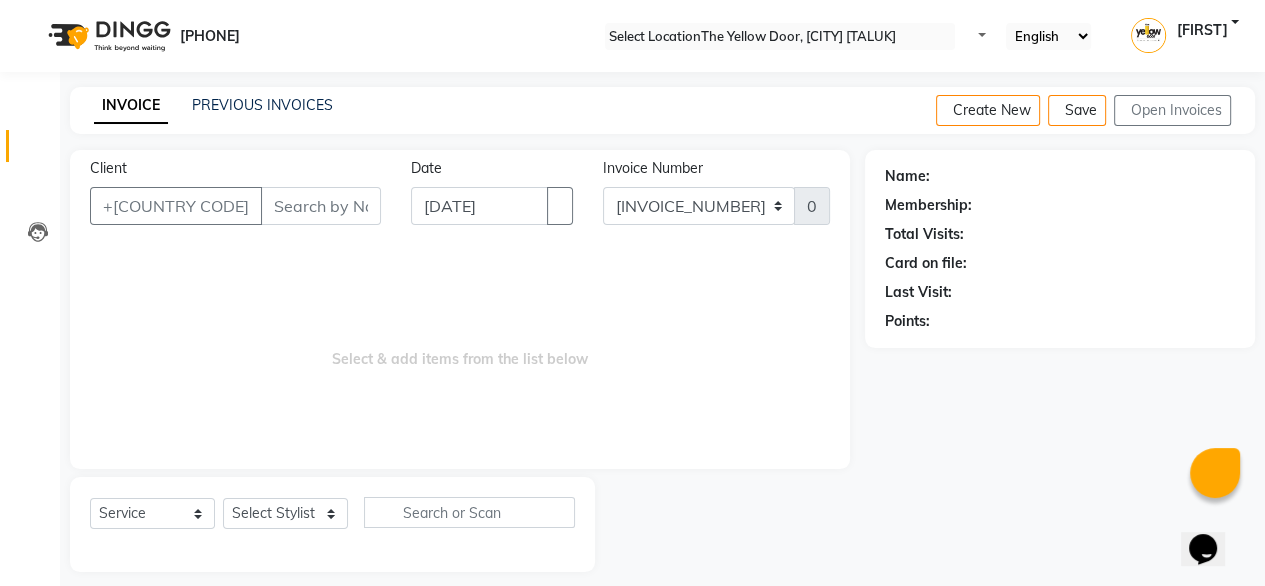 click on "Client" at bounding box center [321, 206] 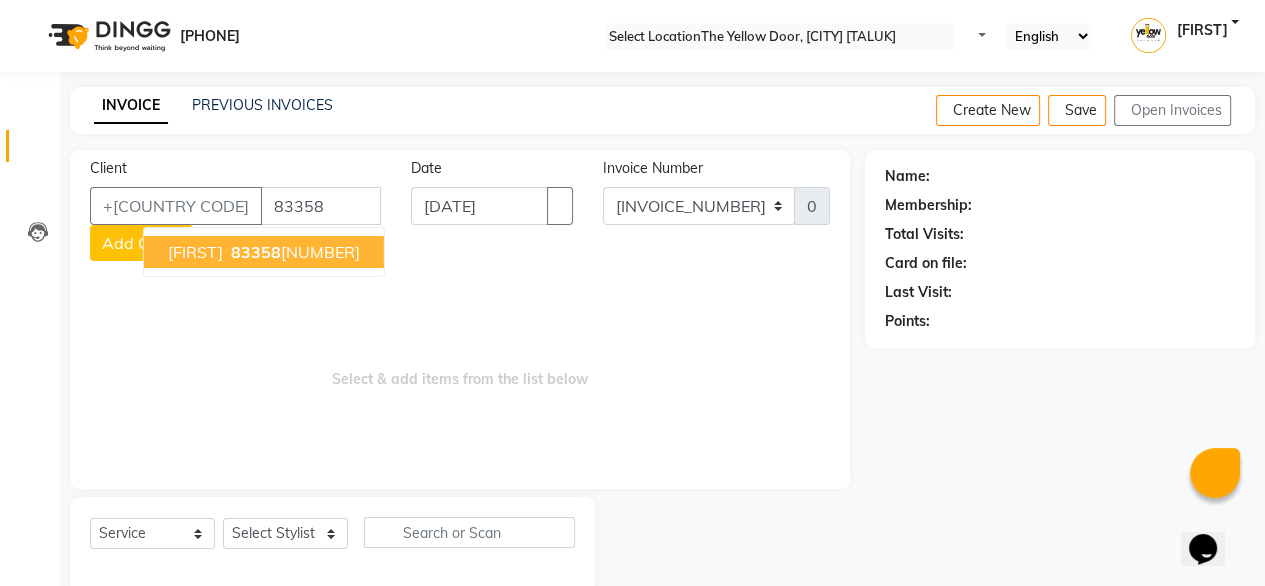 click on "[FIRST]" at bounding box center [195, 252] 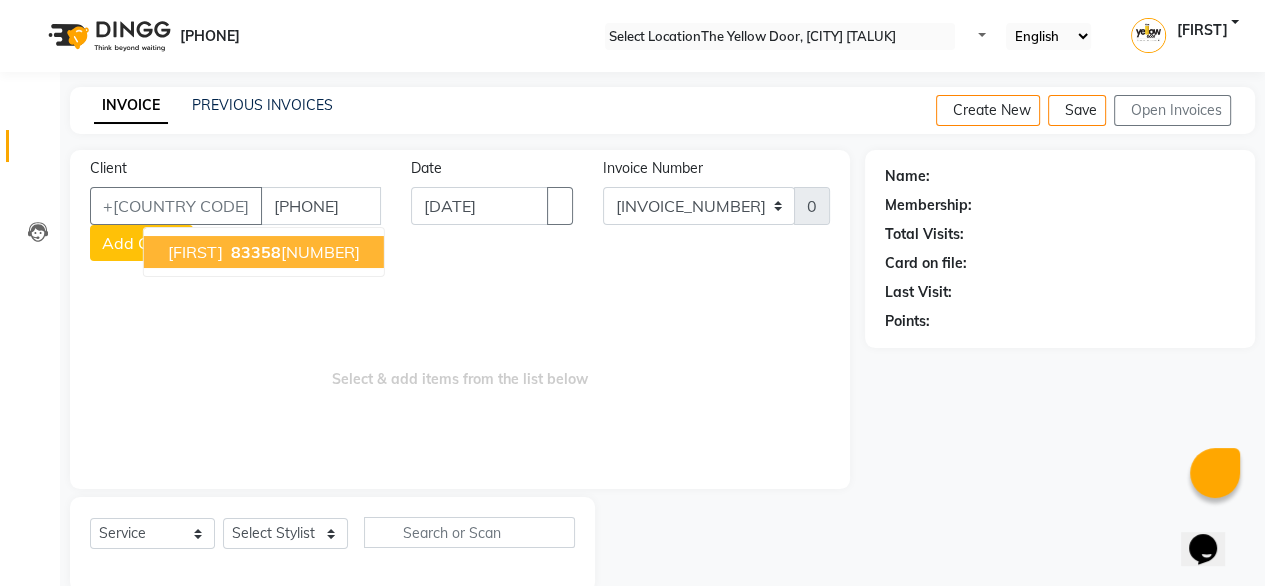 type on "[PHONE]" 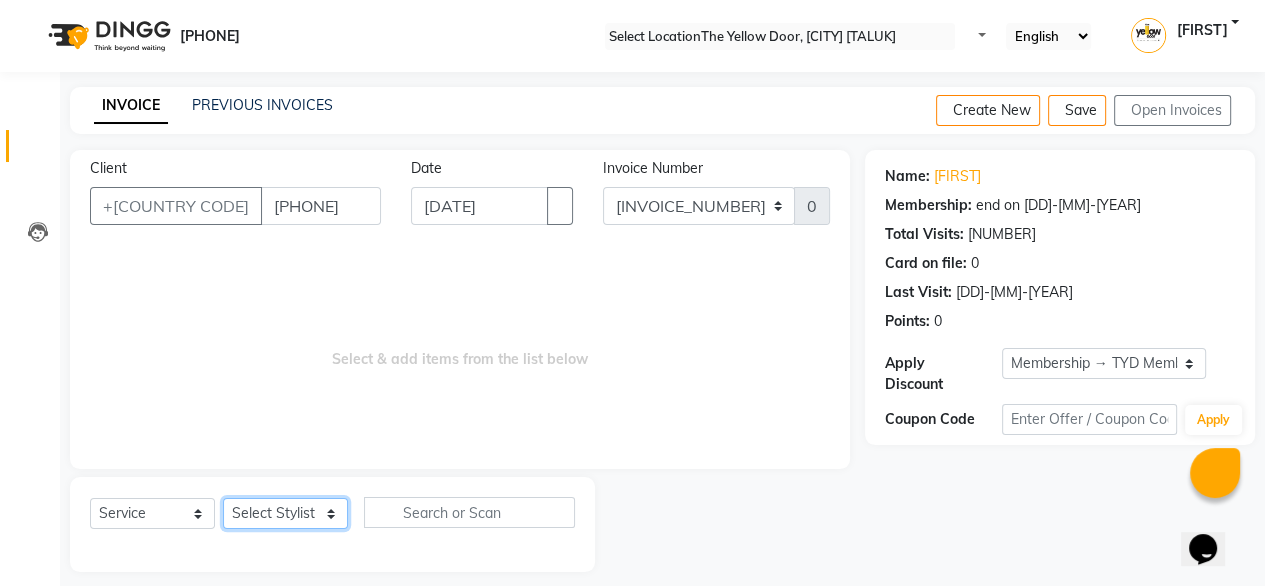 drag, startPoint x: 279, startPoint y: 513, endPoint x: 260, endPoint y: 463, distance: 53.488316 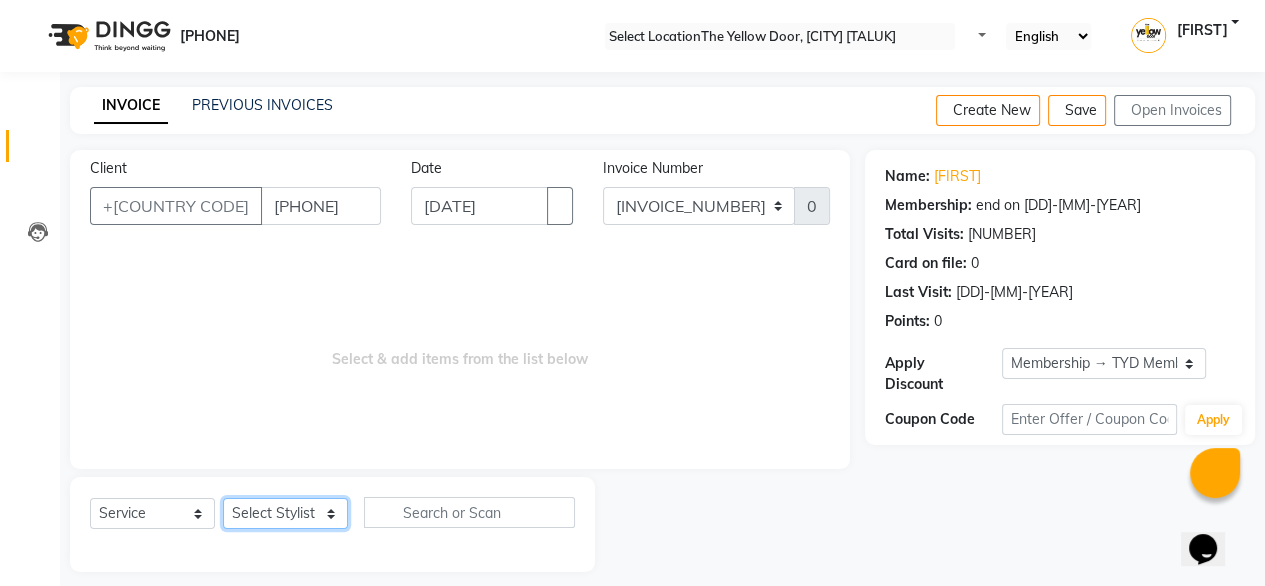 click on "Client +[PHONE] Date [DATE] Invoice Number [INVOICE_NUMBER] V/[YEAR] [INVOICE_NUMBER] [INVOICE_NUMBER] Select & add items from the list below Select Service Product Membership Package Voucher Prepaid Gift Card Select Stylist [NAME] [NAME] [NAME] [NAME] Housekeeping [NAME] [NAME]" at bounding box center [460, 361] 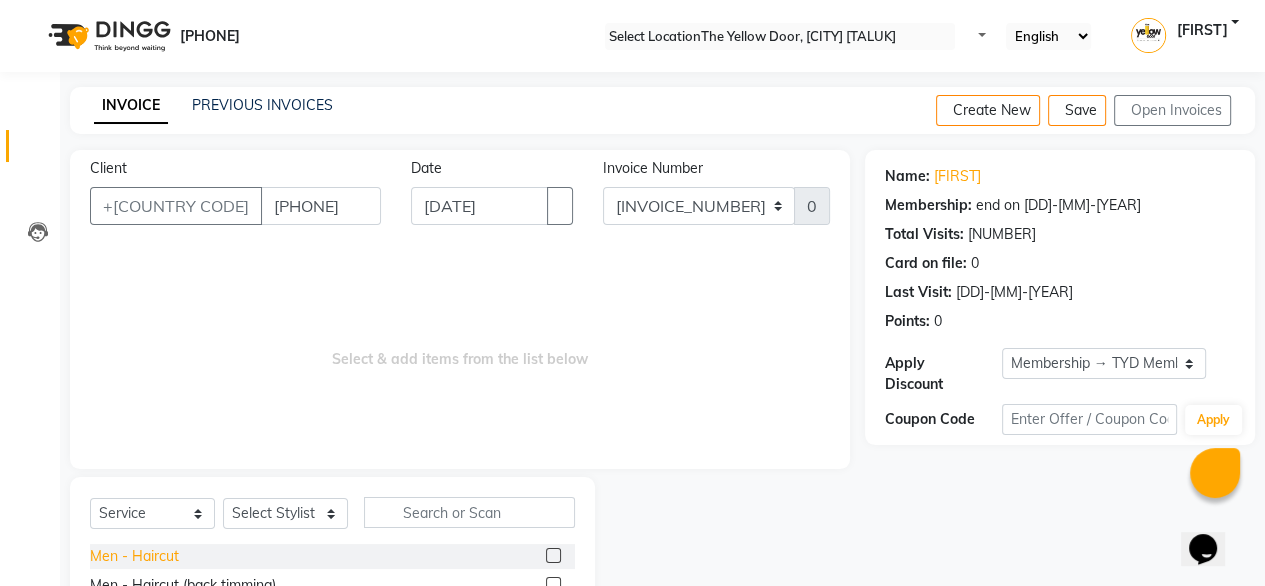 click on "Men - Haircut" at bounding box center [134, 556] 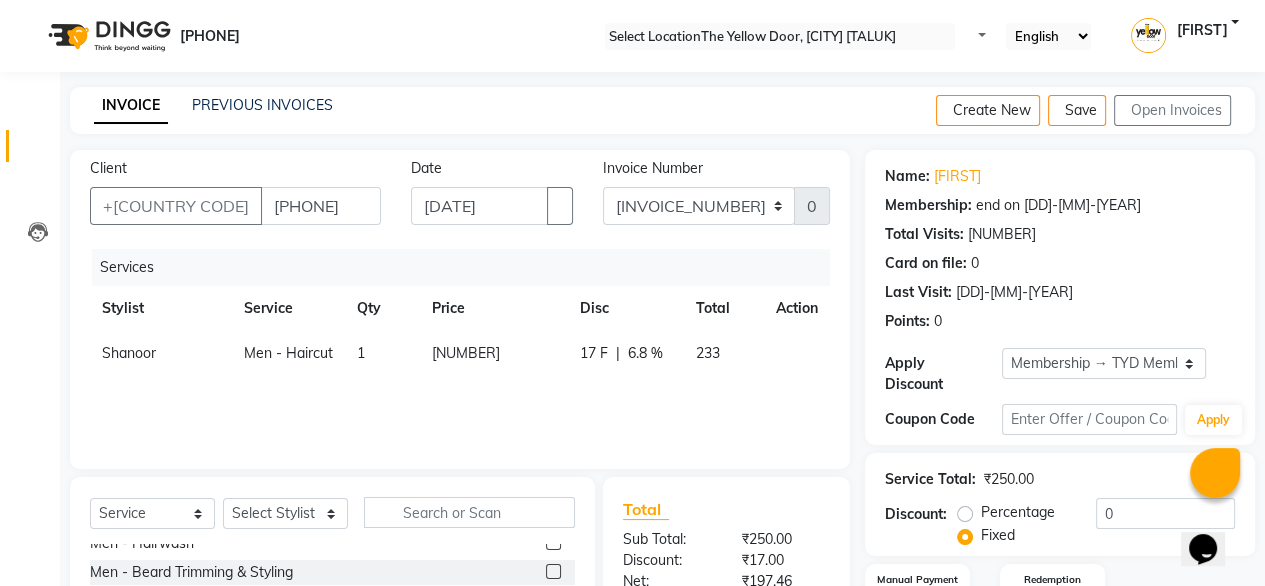 scroll, scrollTop: 216, scrollLeft: 0, axis: vertical 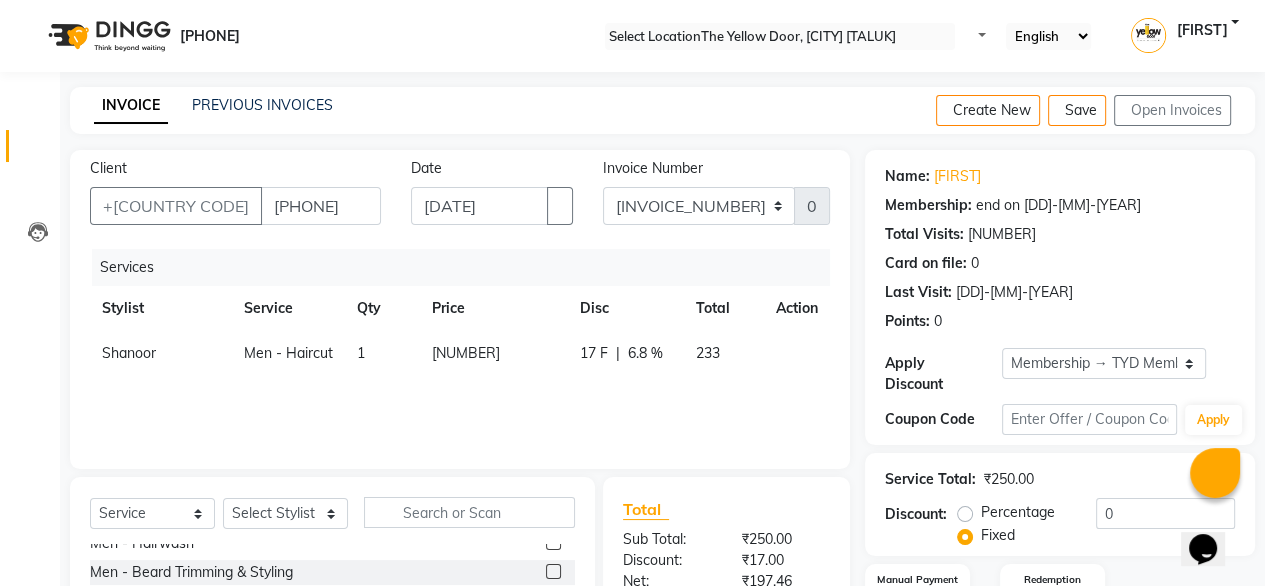 click on "Men - Beard Trimming & Styling" at bounding box center (134, 340) 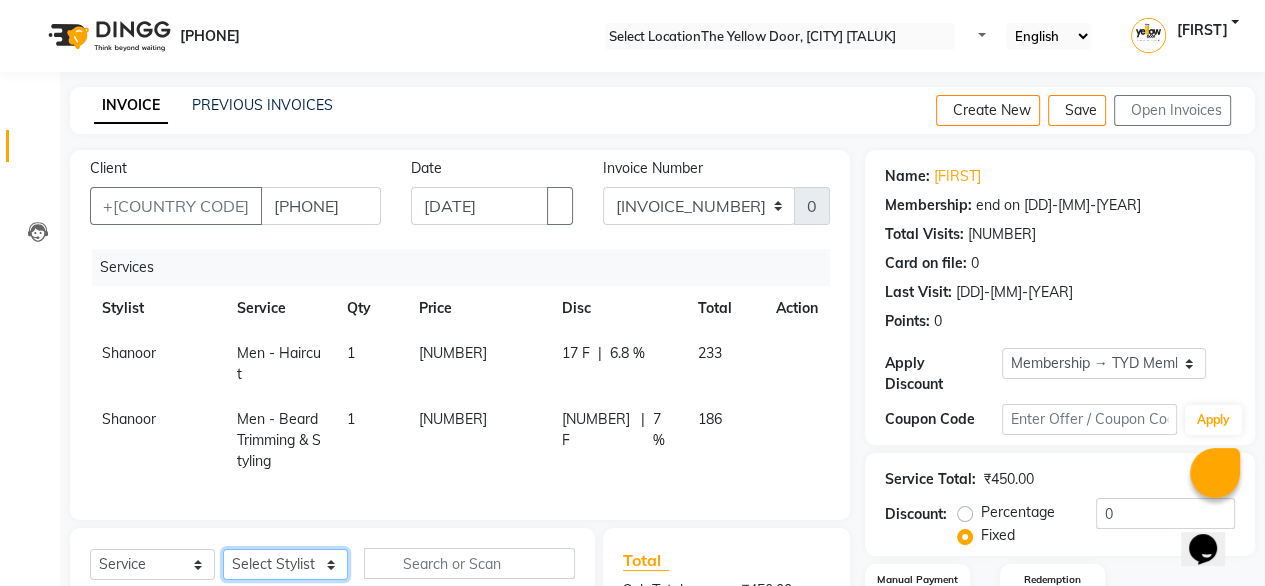 drag, startPoint x: 261, startPoint y: 552, endPoint x: 270, endPoint y: 334, distance: 218.1857 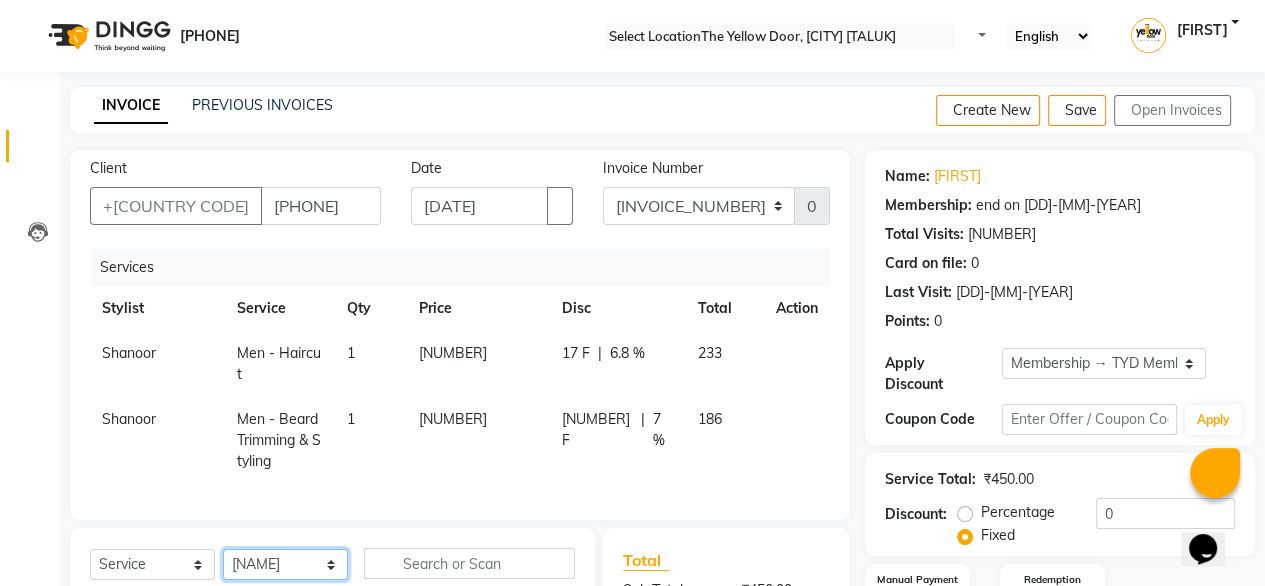 click on "Select Stylist Amit Roy Bina Deena Jena Housekeeping Kaku Manager Sajiya Shefi Shanoor Shri" at bounding box center (285, 564) 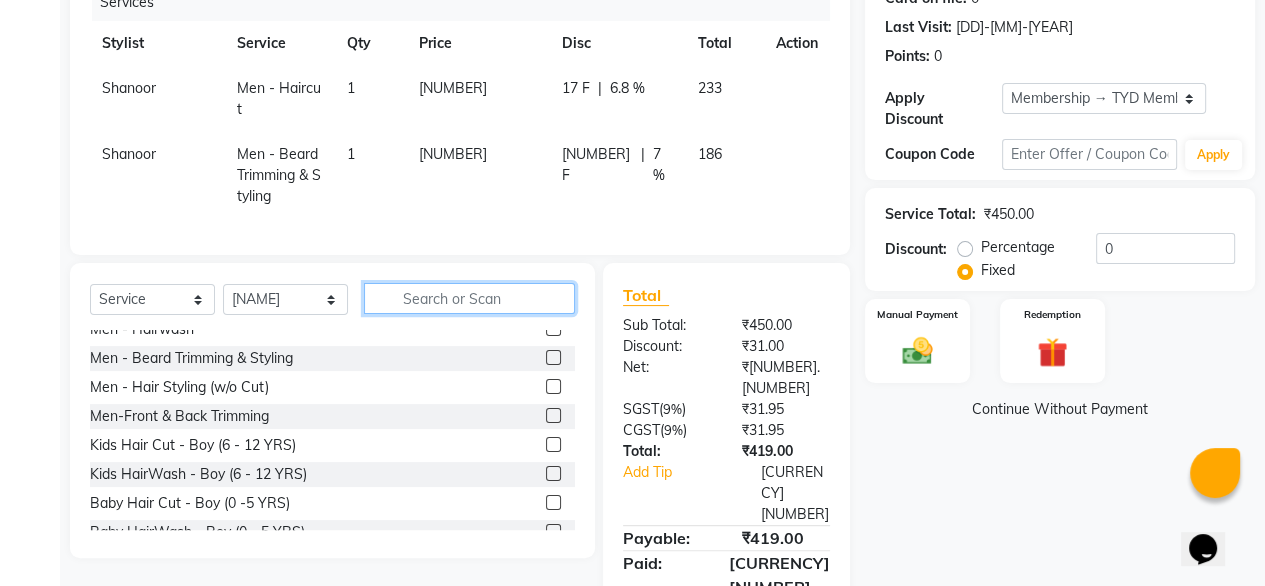 click at bounding box center (469, 298) 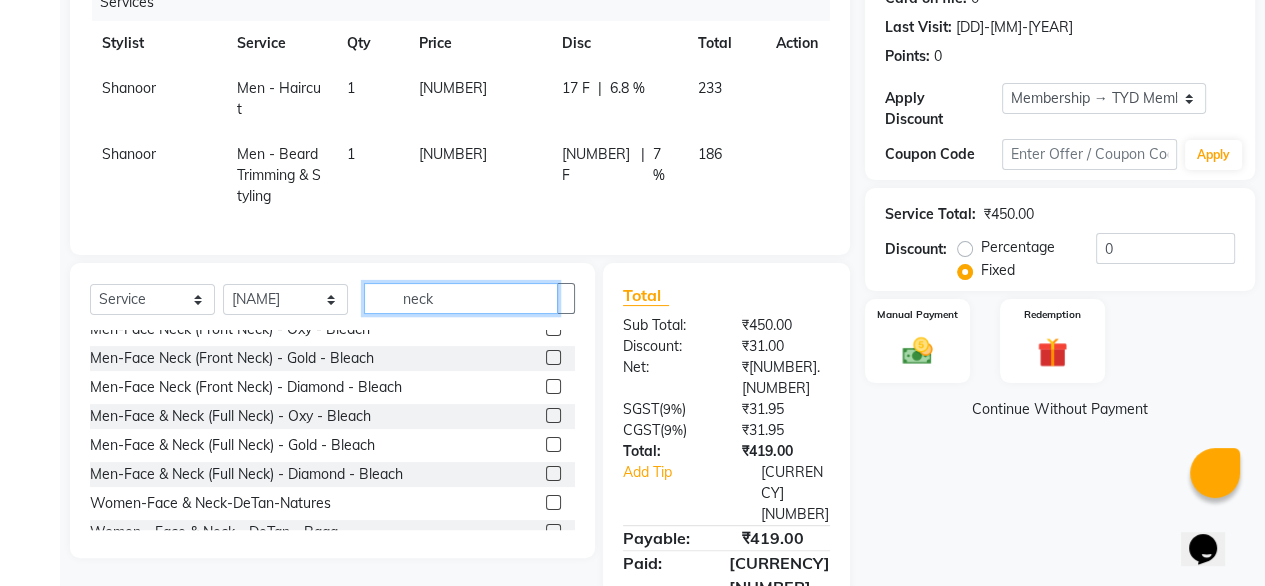scroll, scrollTop: 380, scrollLeft: 0, axis: vertical 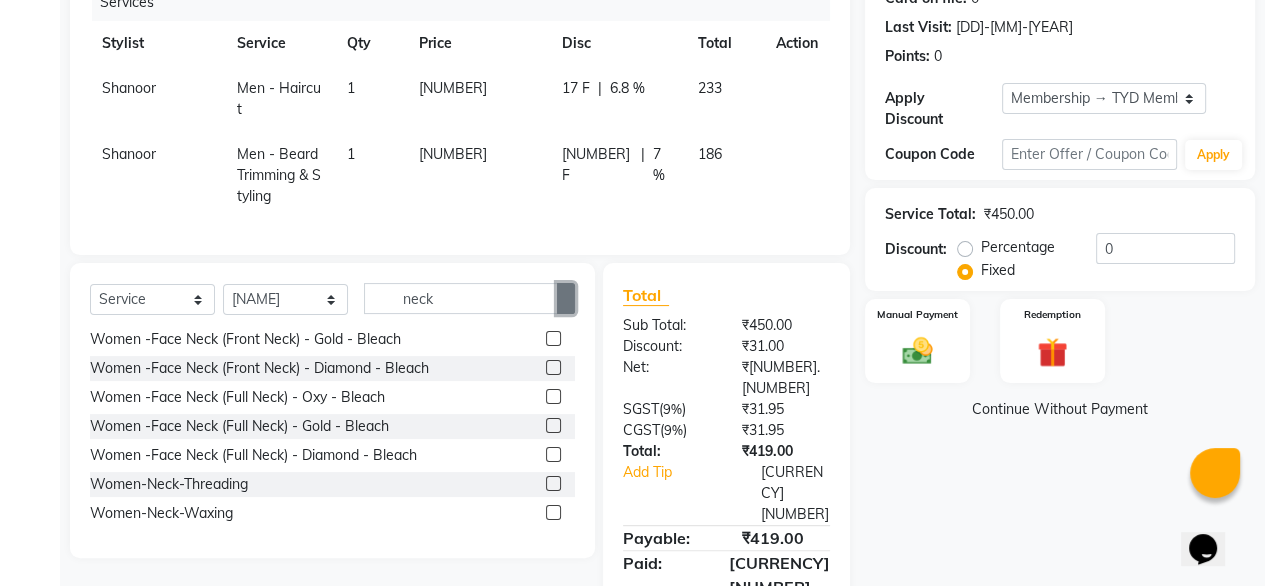 click at bounding box center [566, 298] 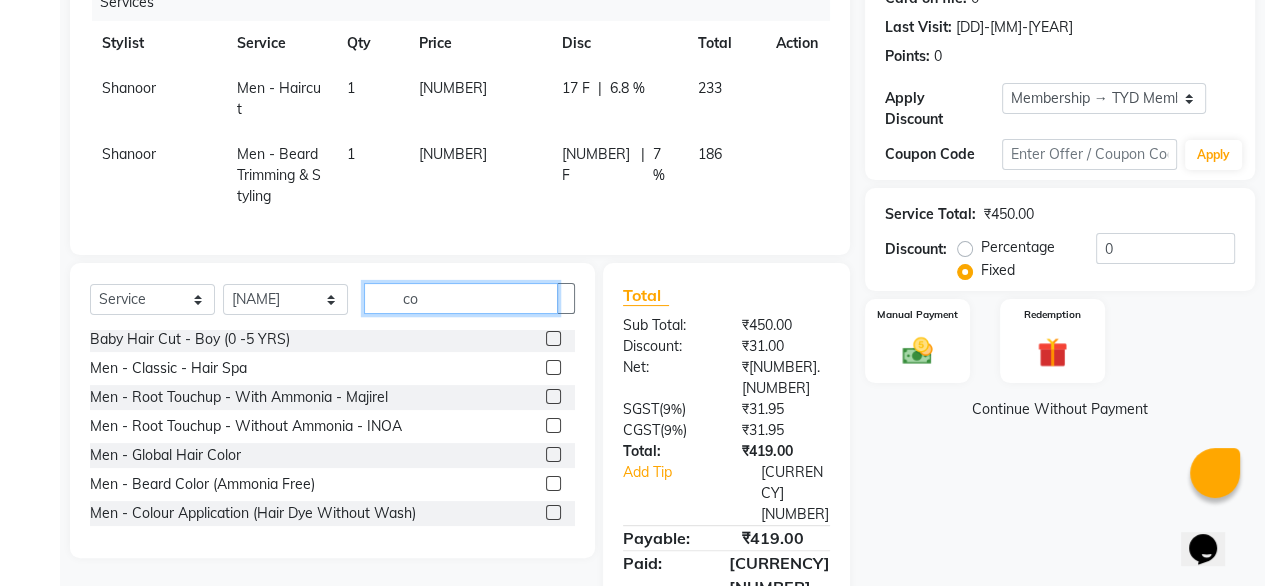 scroll, scrollTop: 0, scrollLeft: 0, axis: both 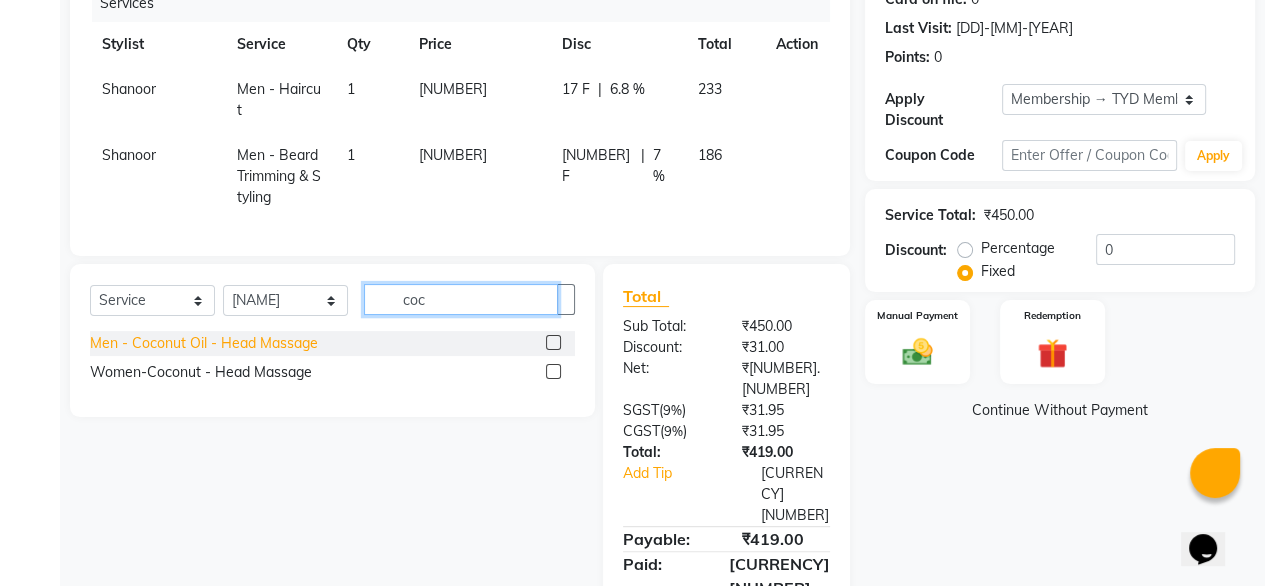 type on "coc" 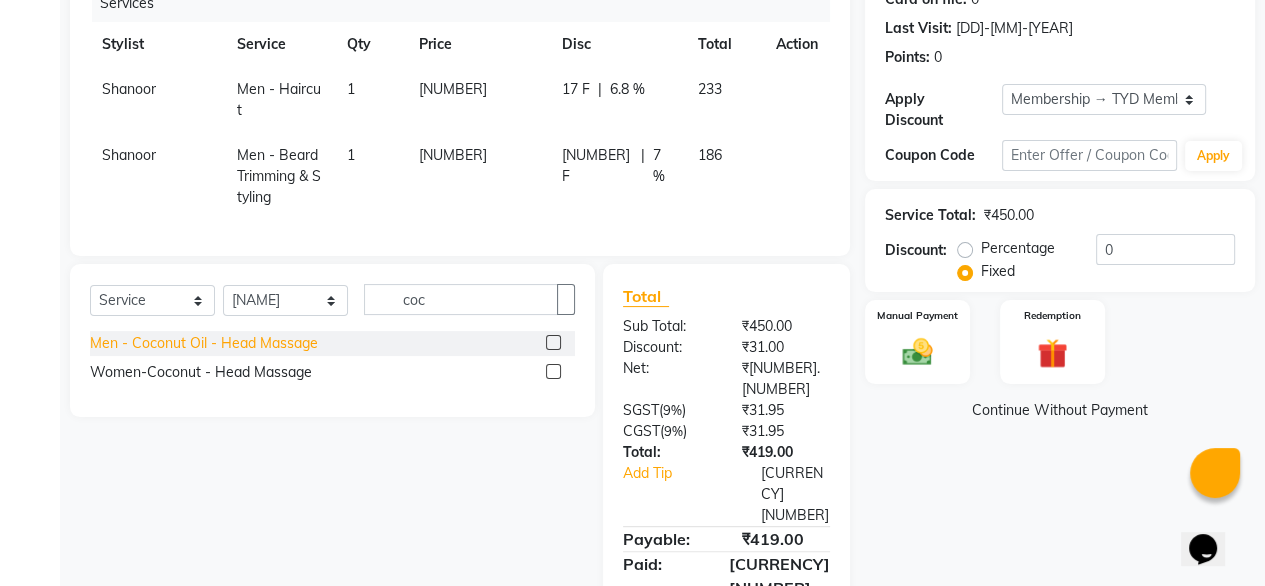 click on "Men - Coconut Oil - Head Massage" at bounding box center [204, 343] 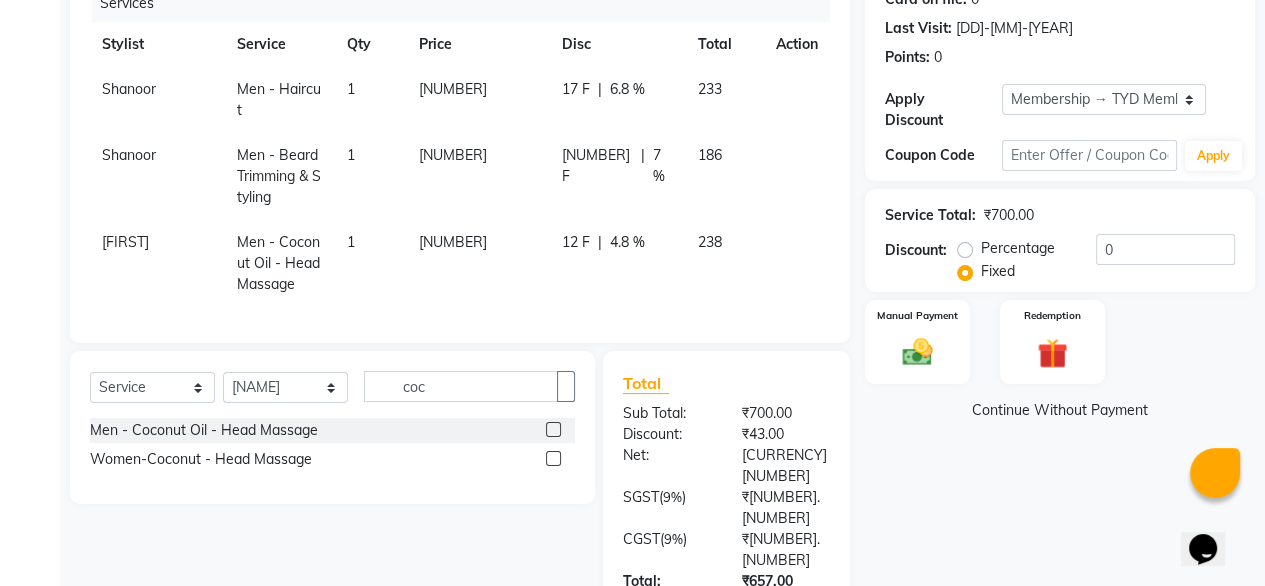 click on "[NUMBER]" at bounding box center (478, 100) 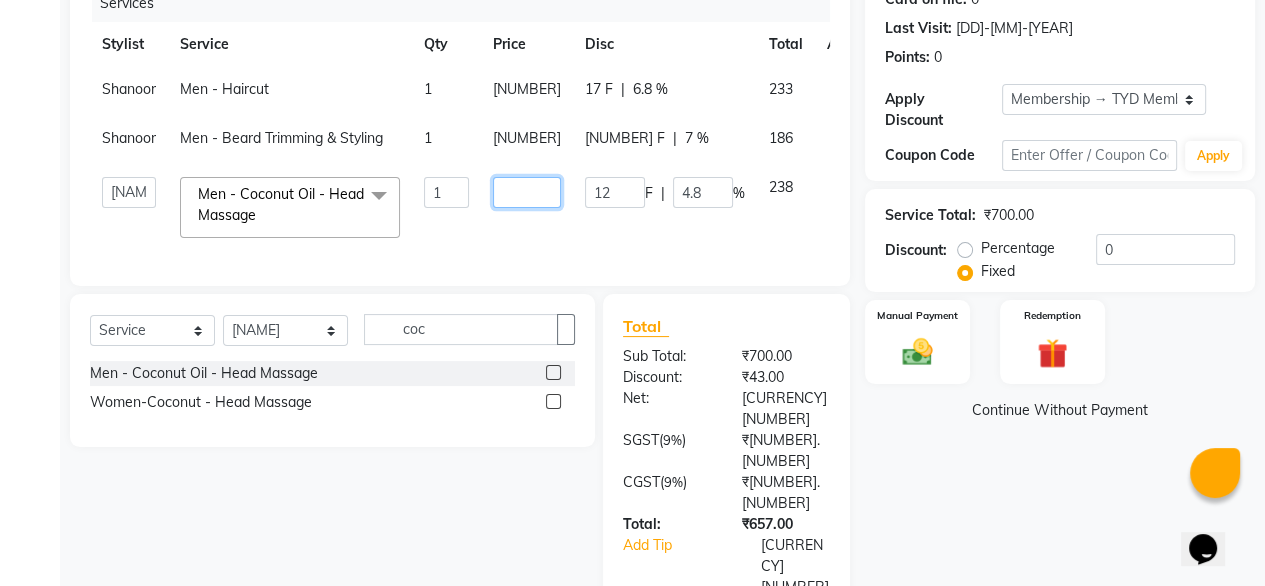 click on "[NUMBER]" at bounding box center (446, 192) 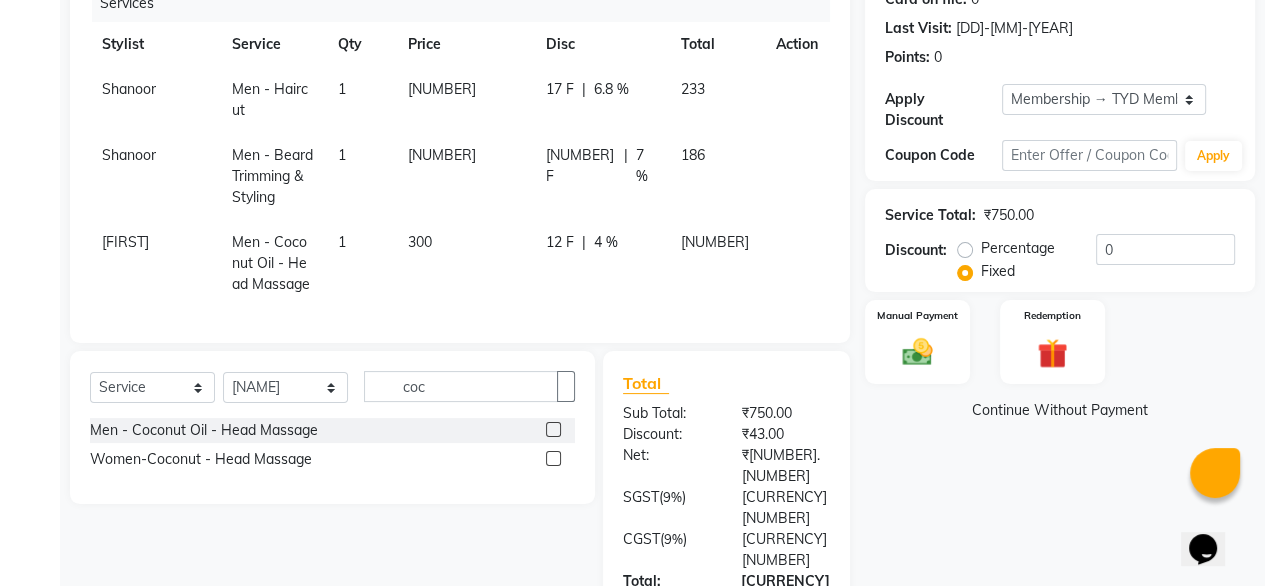 click on "Name: [FIRST] Membership: end on [DD]-[MM]-[YEAR] Total Visits: 10 Card on file: 0 Last Visit: [DD]-[MM]-[YEAR] Points: 0 Apply Discount Select Membership → TYD Members Coupon Code Apply Service Total: ₹750.00 Discount: Percentage Fixed 0 Manual Payment Redemption Continue Without Payment" at bounding box center [1067, 363] 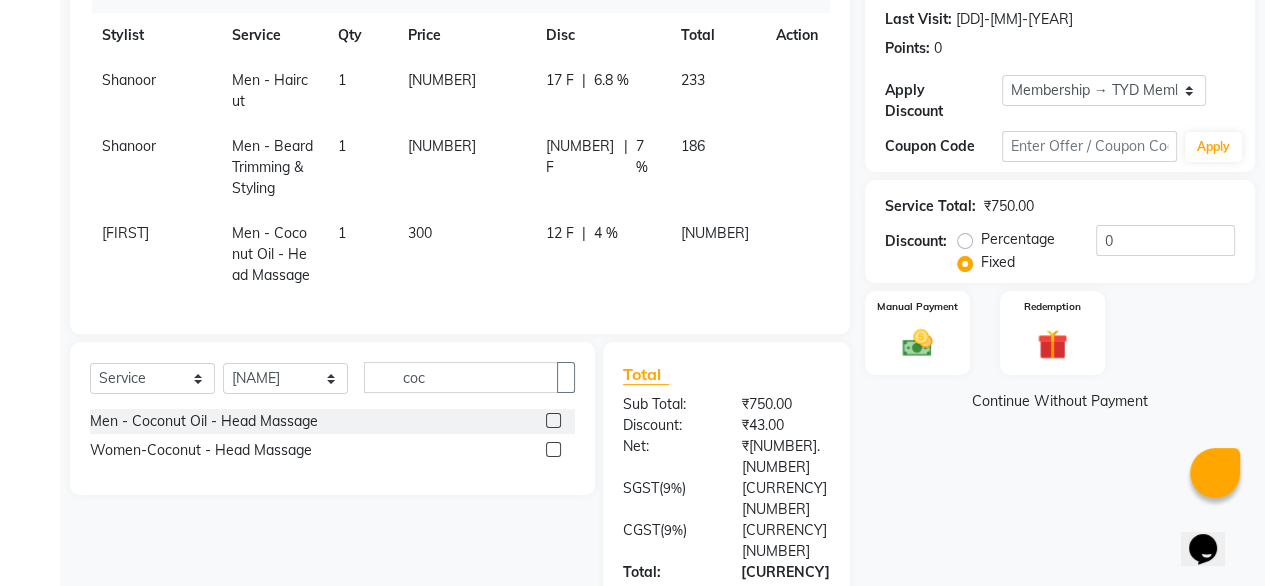 scroll, scrollTop: 351, scrollLeft: 0, axis: vertical 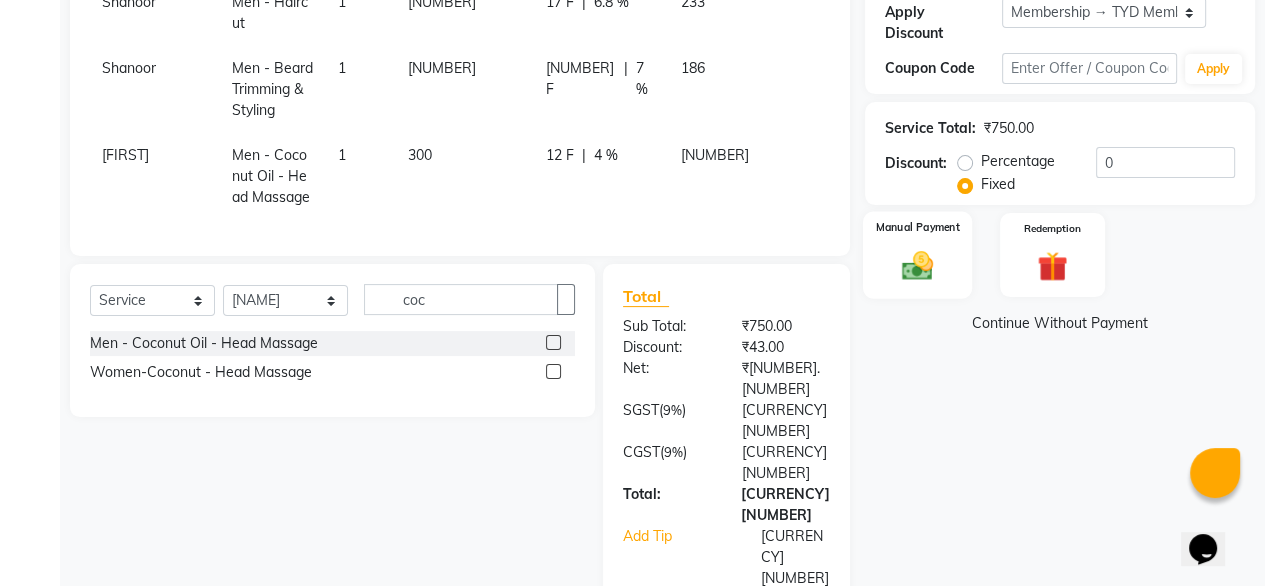 click at bounding box center [917, 265] 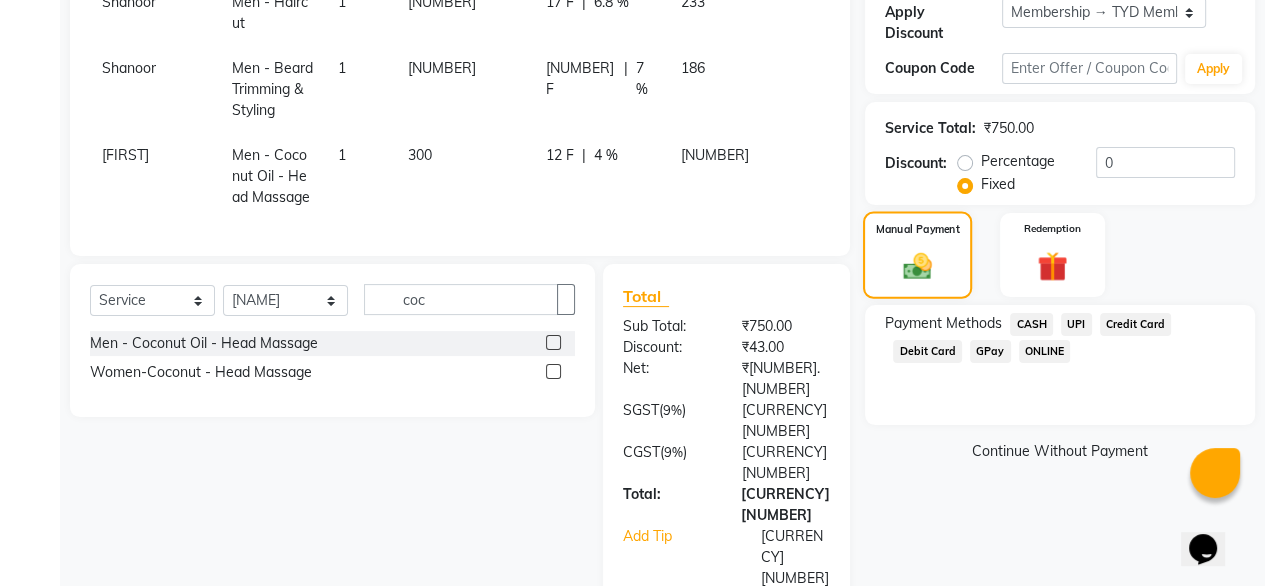 click at bounding box center [918, 266] 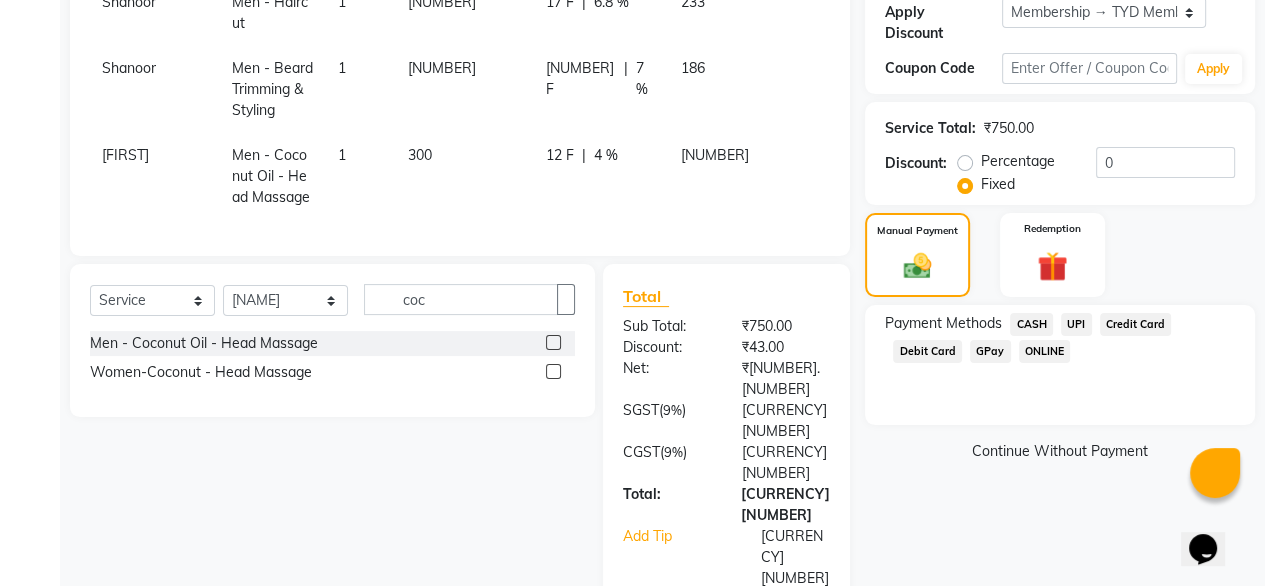 click on "UPI" at bounding box center [1031, 324] 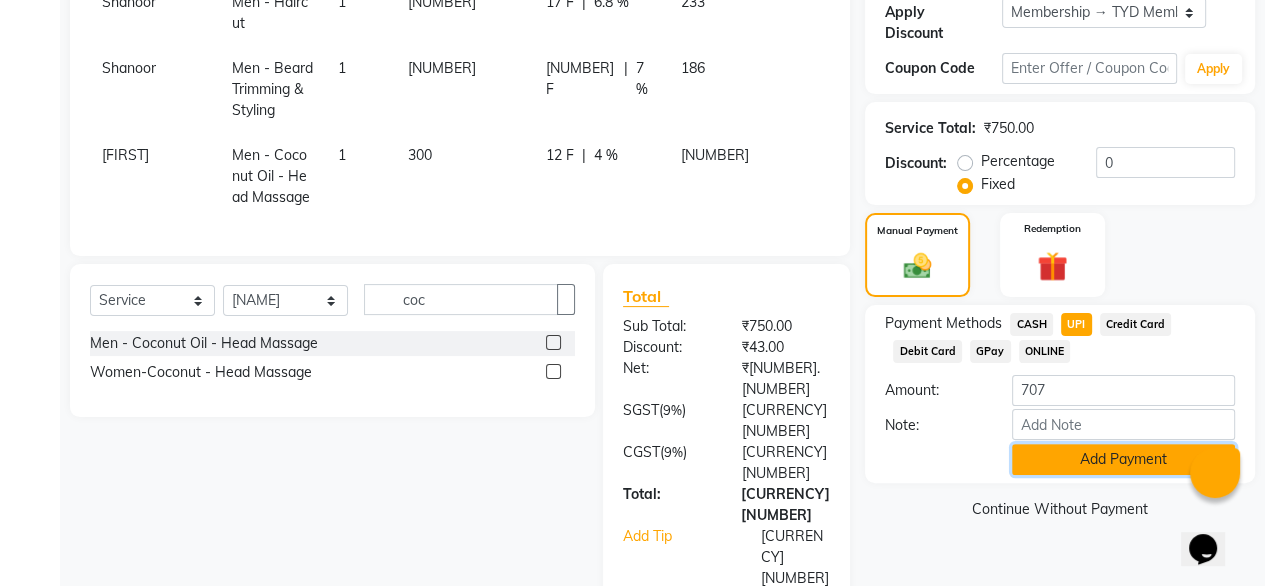 click on "Add Payment" at bounding box center (1123, 459) 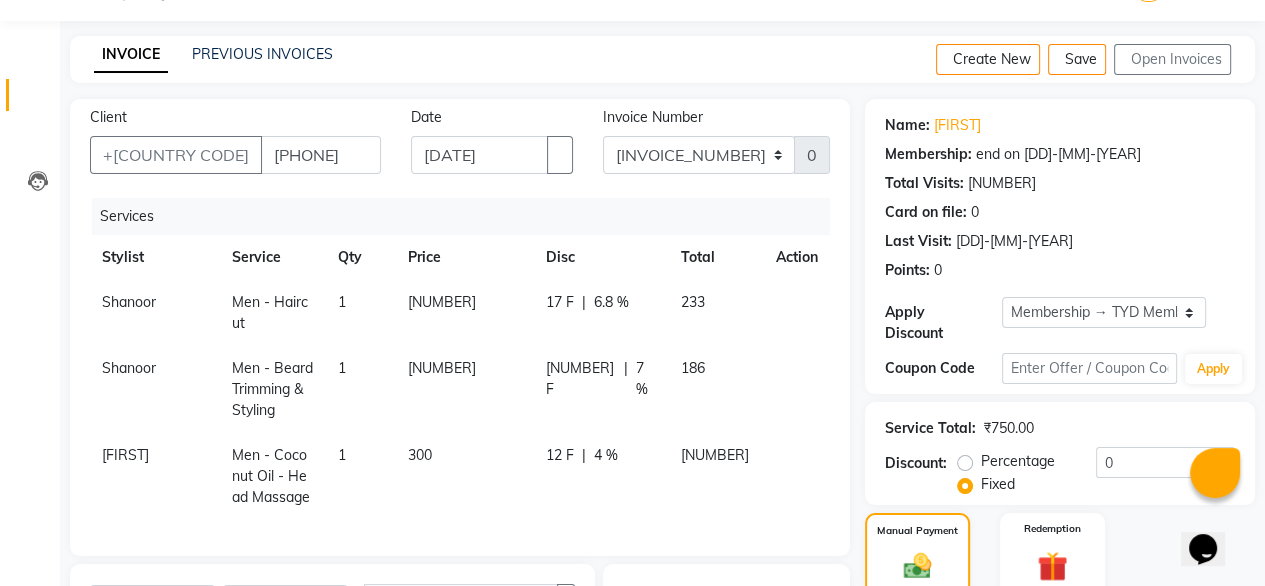 scroll, scrollTop: 392, scrollLeft: 0, axis: vertical 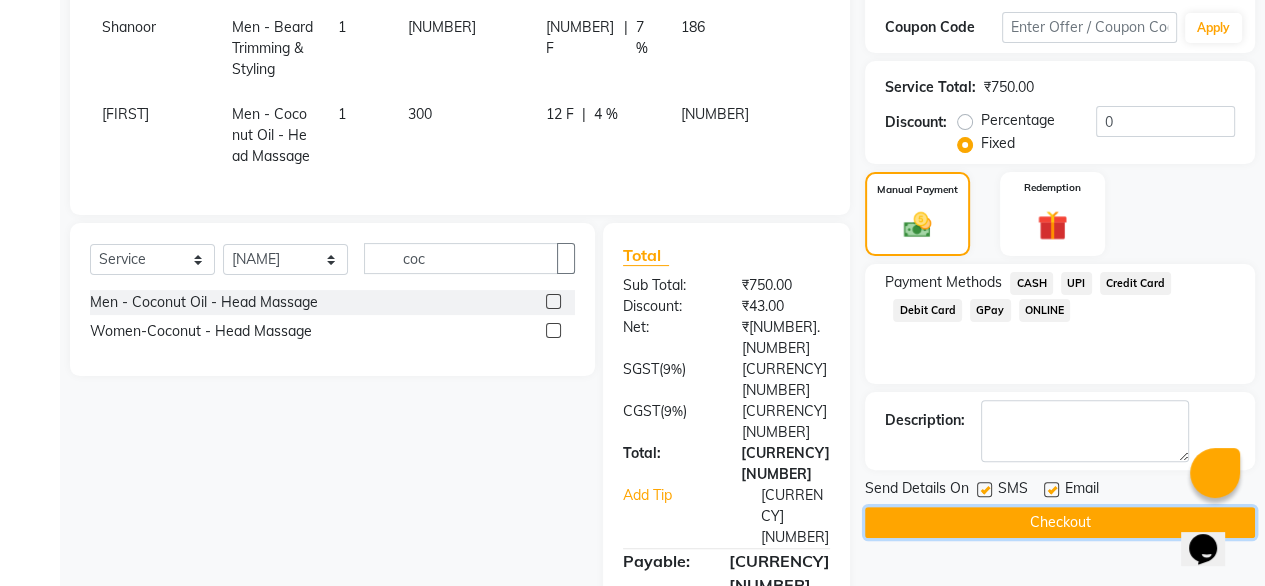 click on "Checkout" at bounding box center (1060, 522) 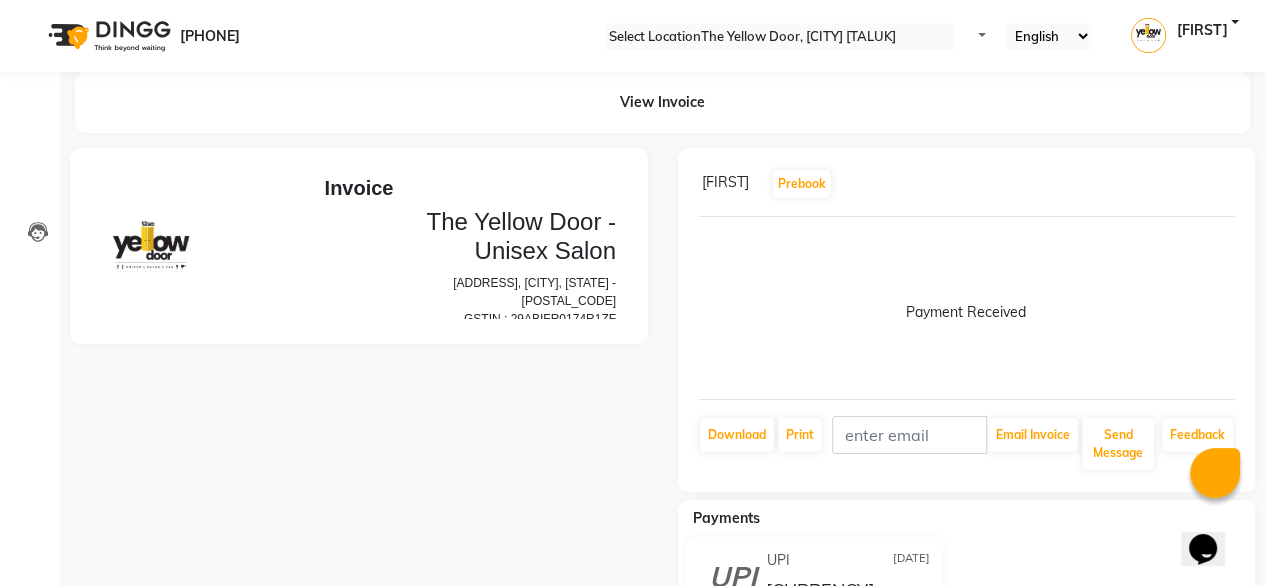 scroll, scrollTop: 0, scrollLeft: 0, axis: both 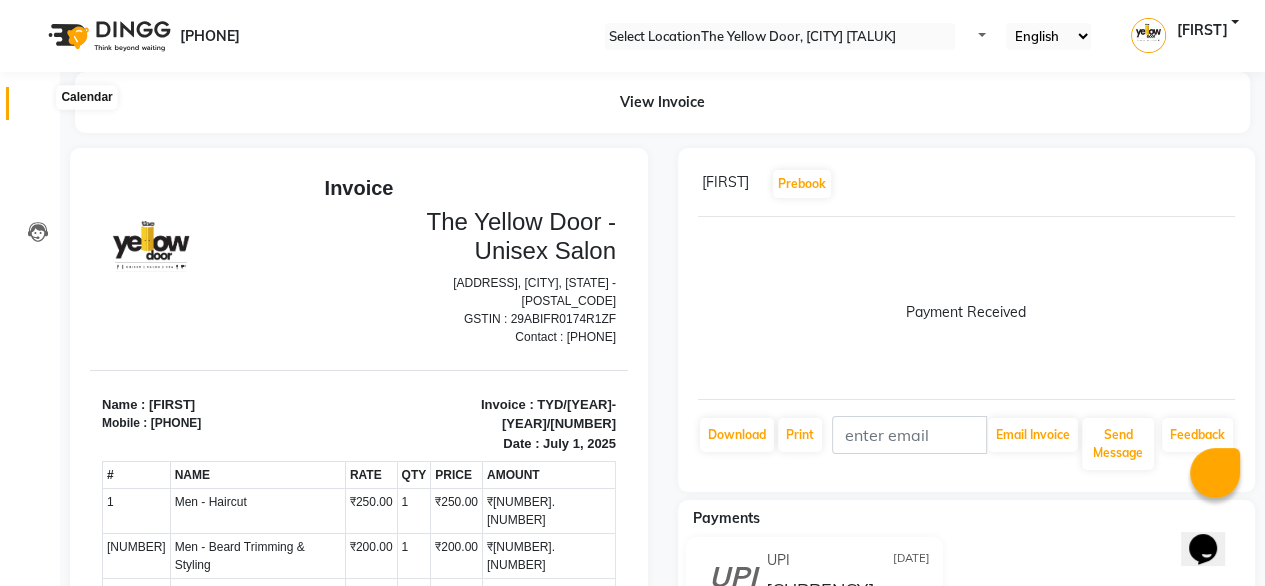 click at bounding box center [38, 108] 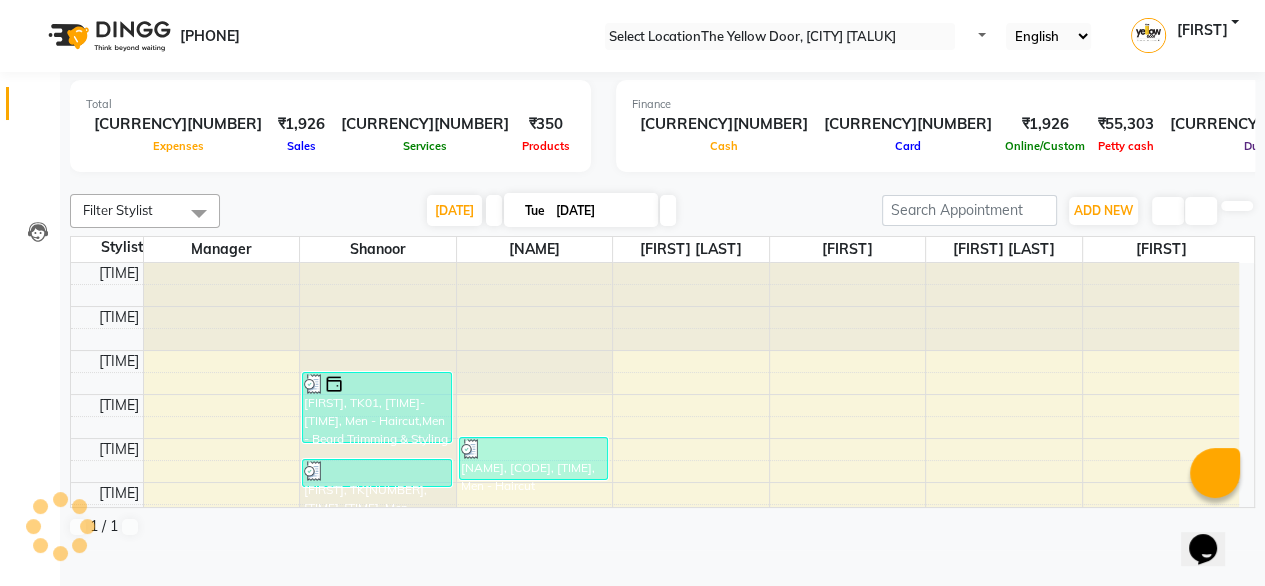 scroll, scrollTop: 263, scrollLeft: 0, axis: vertical 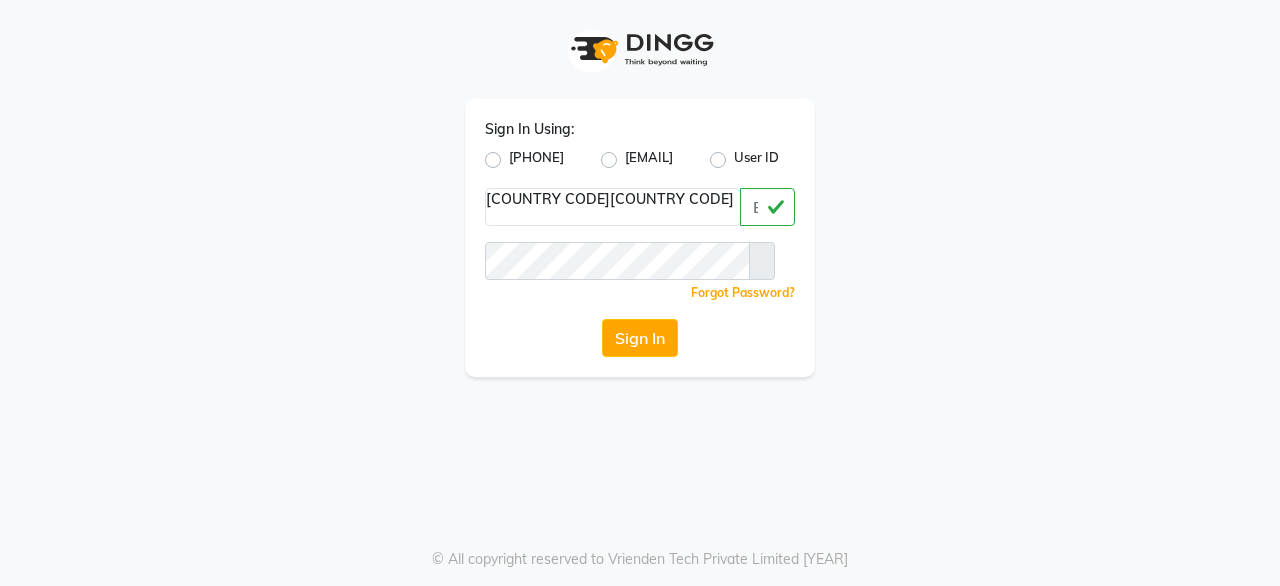 type on "[PHONE]" 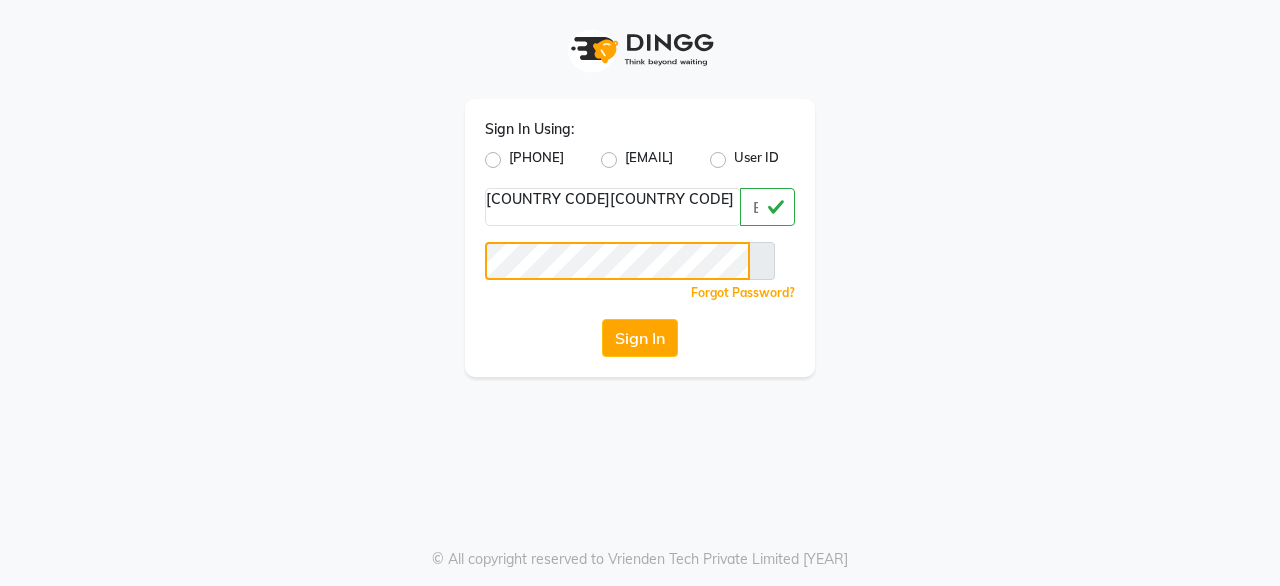 click on "Sign In" at bounding box center (640, 338) 